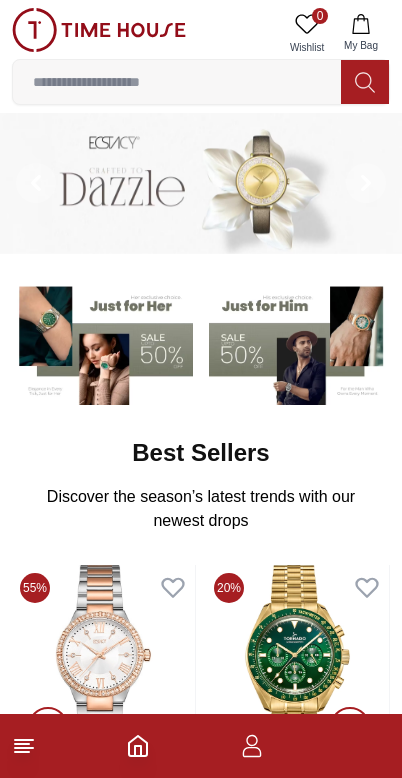 scroll, scrollTop: 0, scrollLeft: 0, axis: both 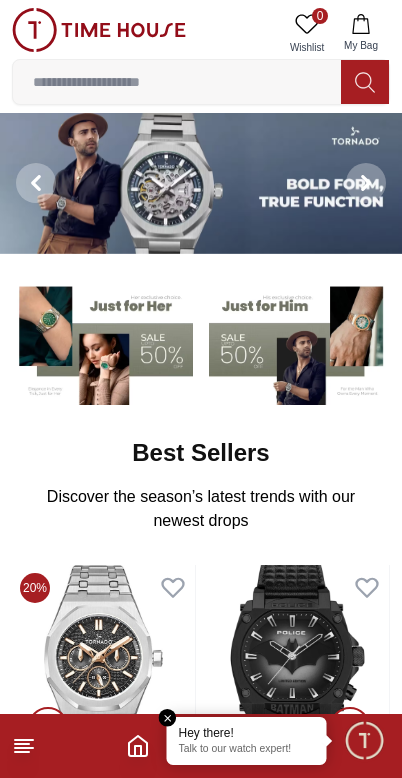 click at bounding box center (168, 718) 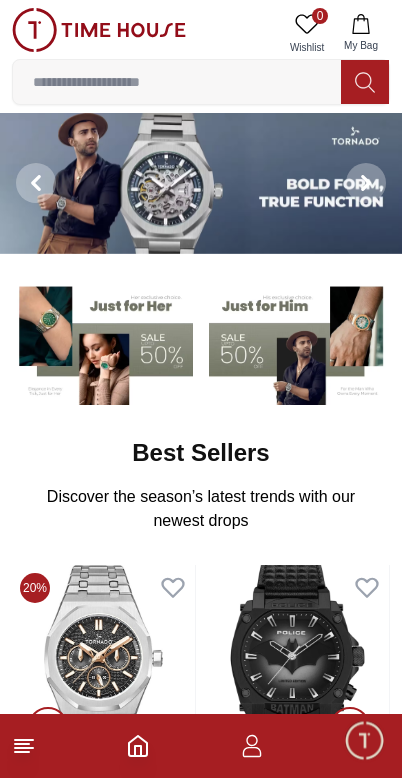 click 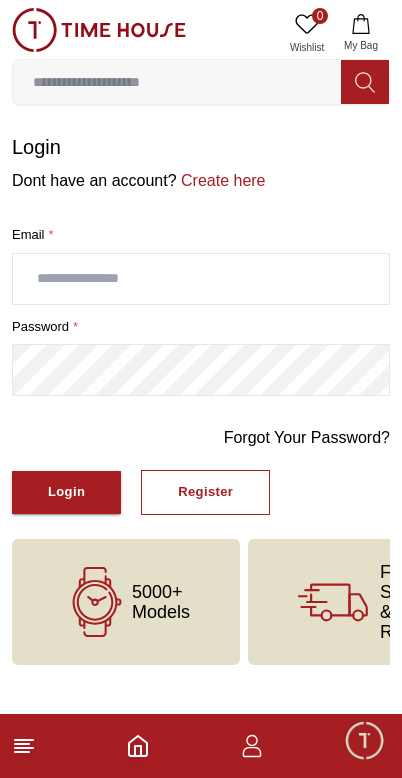 click at bounding box center [201, 279] 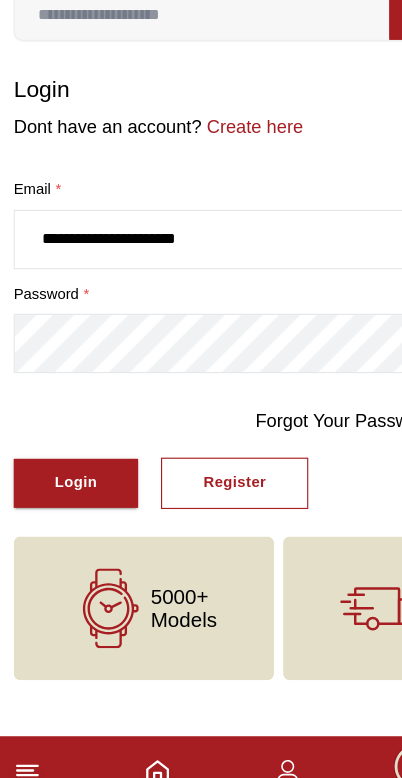 type on "**********" 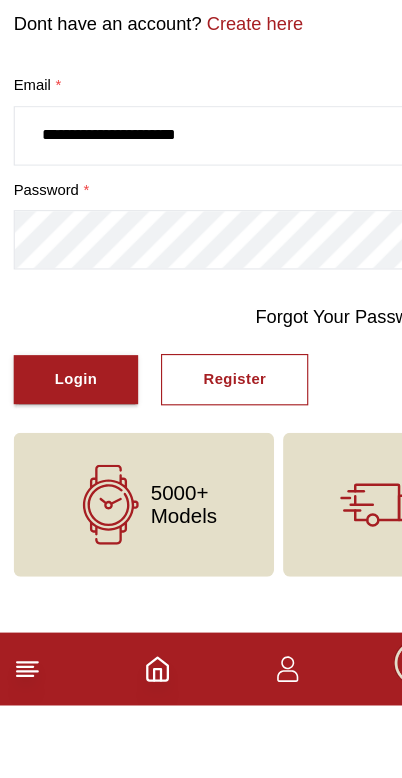 click on "Register" at bounding box center [205, 492] 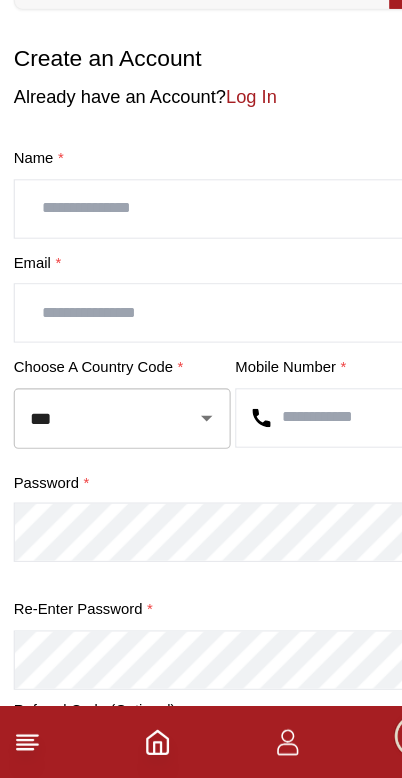 click at bounding box center (201, 279) 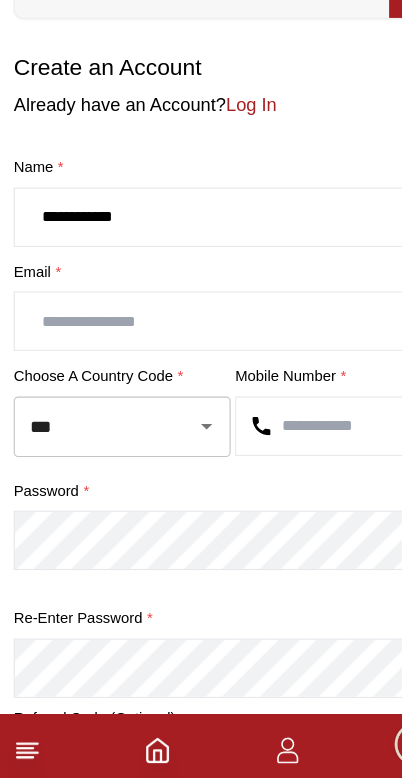 type on "**********" 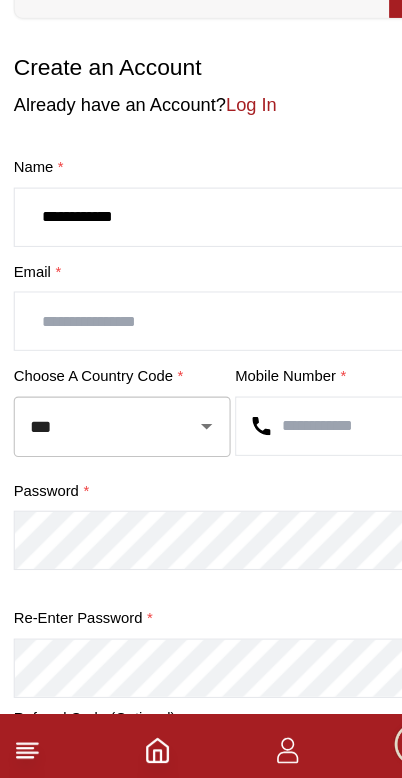 click at bounding box center (201, 370) 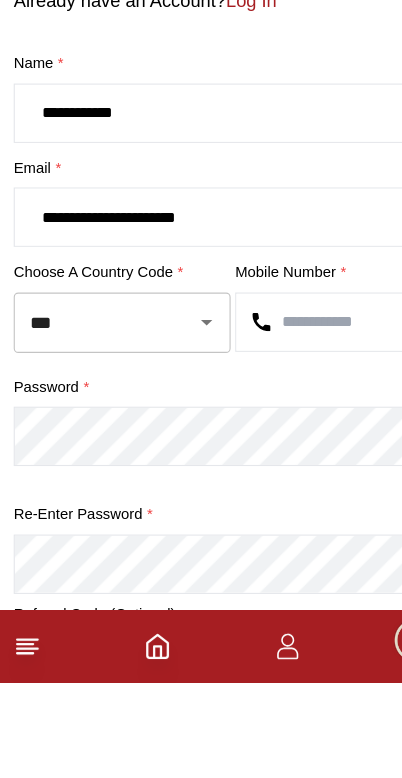 type on "**********" 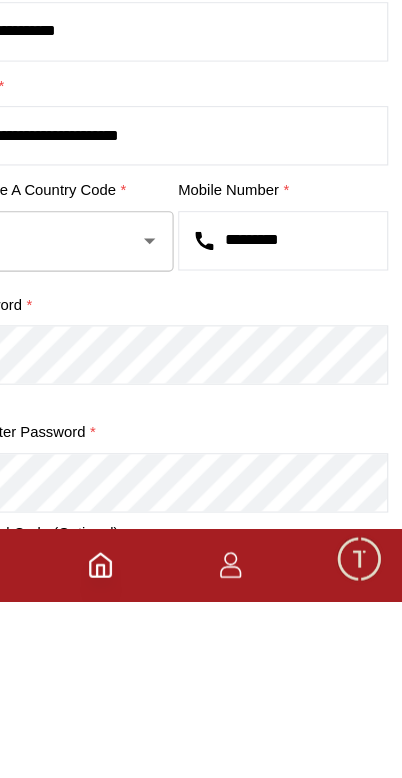 type on "*********" 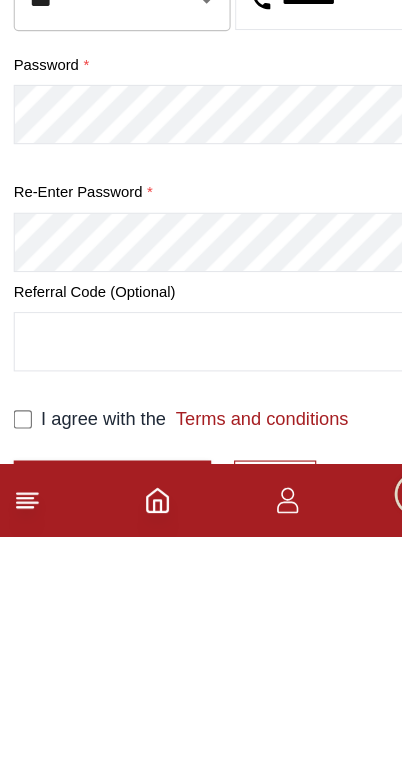 scroll, scrollTop: 356, scrollLeft: 0, axis: vertical 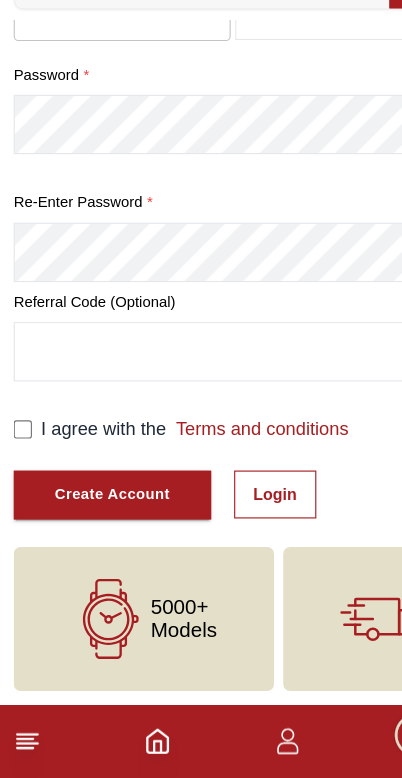 click on "Create Account" at bounding box center [98, 530] 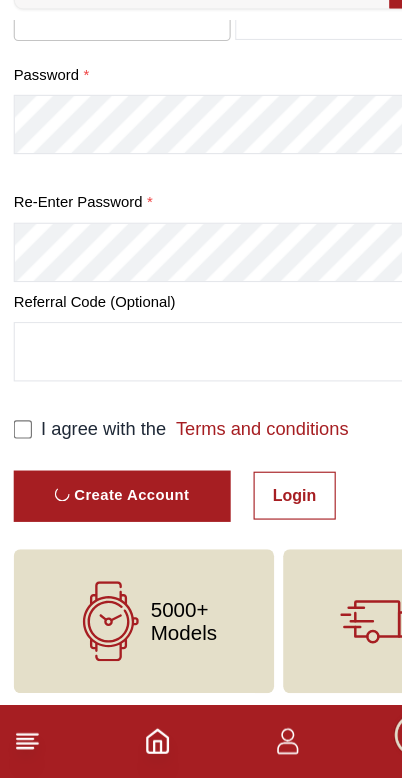 scroll, scrollTop: 0, scrollLeft: 0, axis: both 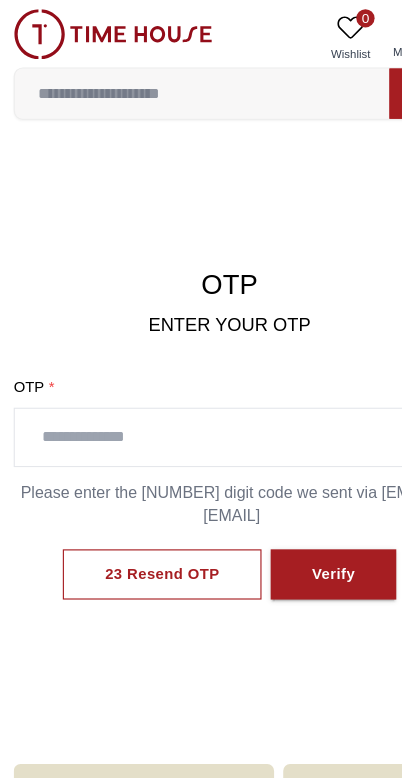 click at bounding box center [201, 383] 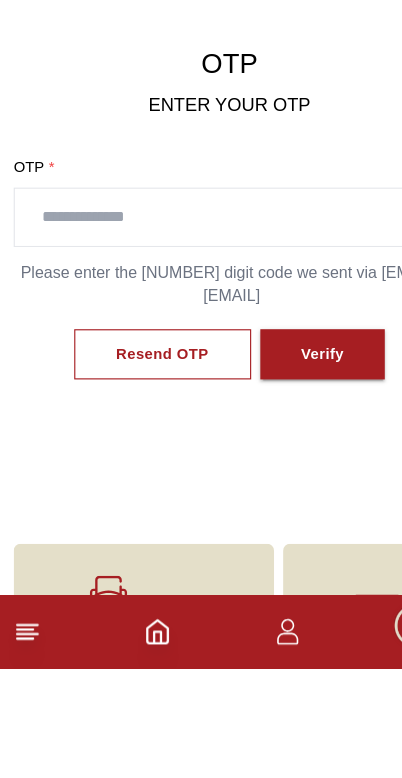 click on "Resend OTP" at bounding box center [142, 503] 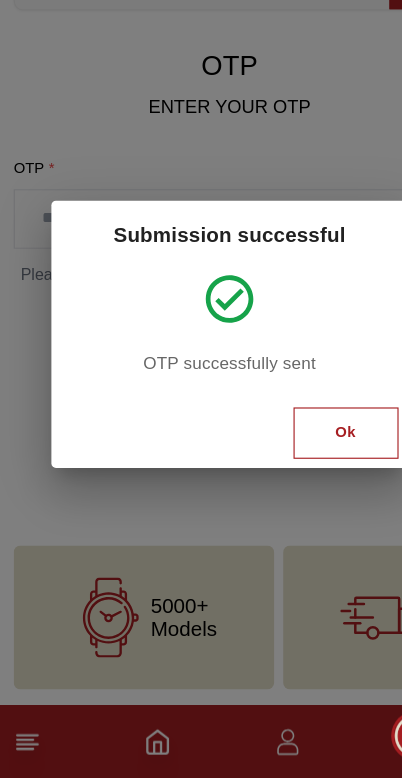 click on "Ok" at bounding box center (303, 475) 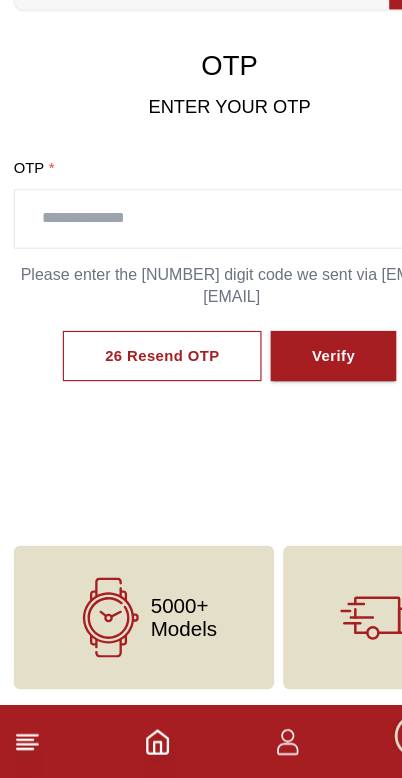 click at bounding box center [201, 288] 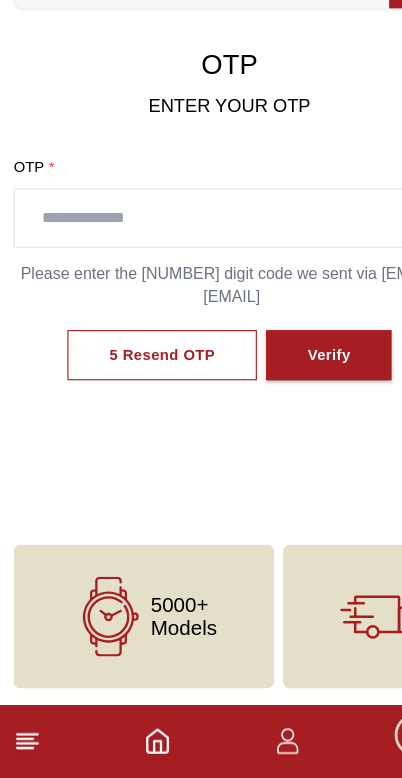 click at bounding box center [201, 288] 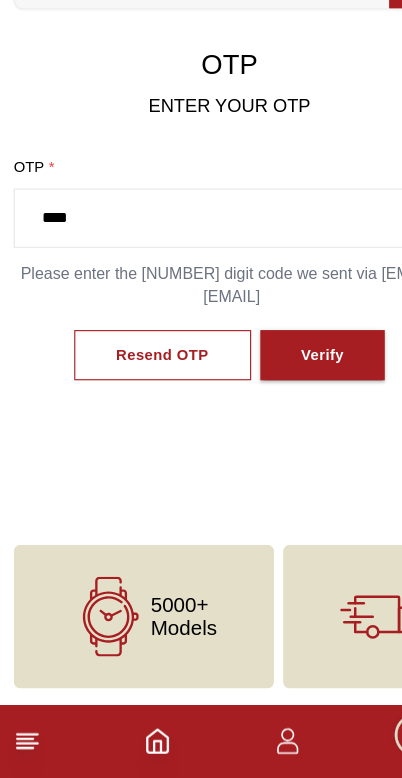 type on "****" 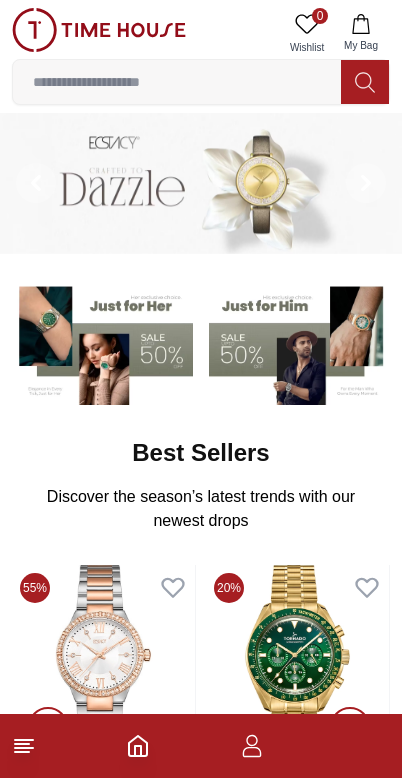 scroll, scrollTop: 0, scrollLeft: 0, axis: both 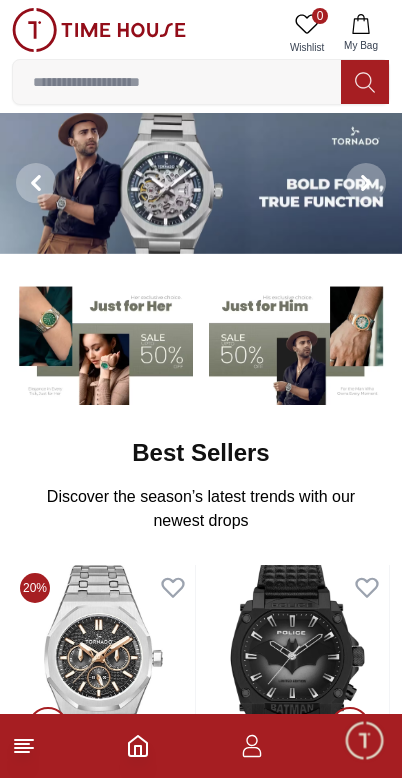 click on "0 Wishlist" at bounding box center (307, 33) 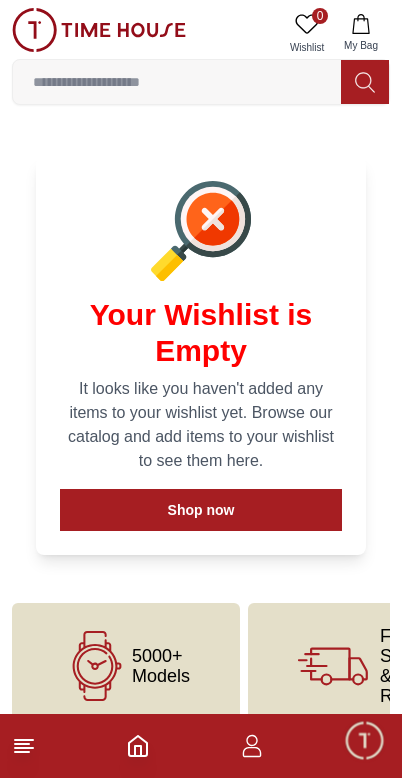 click at bounding box center (177, 82) 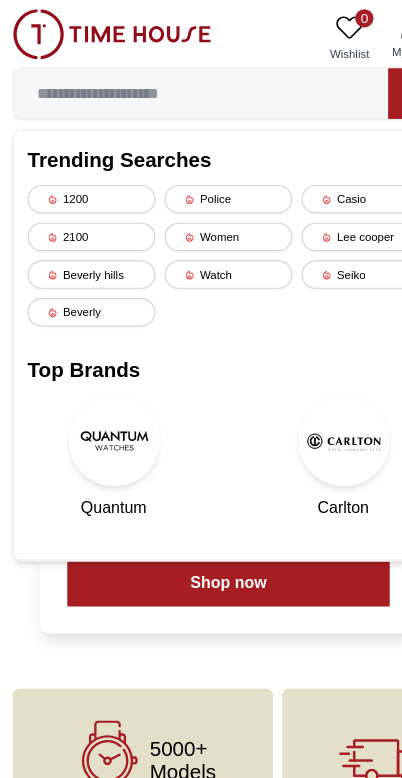 click on "Casio" at bounding box center [321, 174] 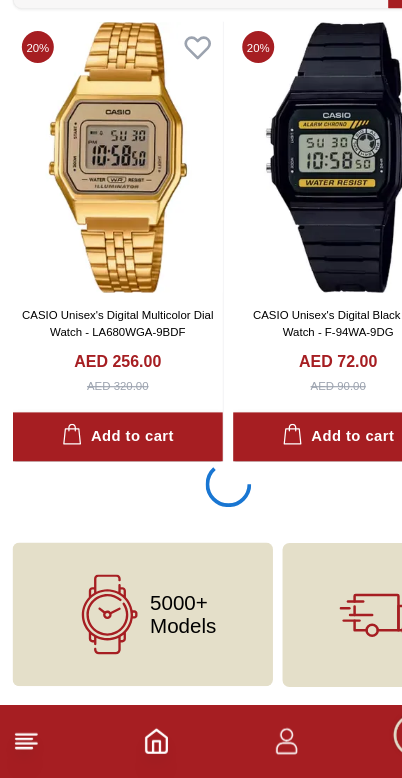 scroll, scrollTop: 3612, scrollLeft: 0, axis: vertical 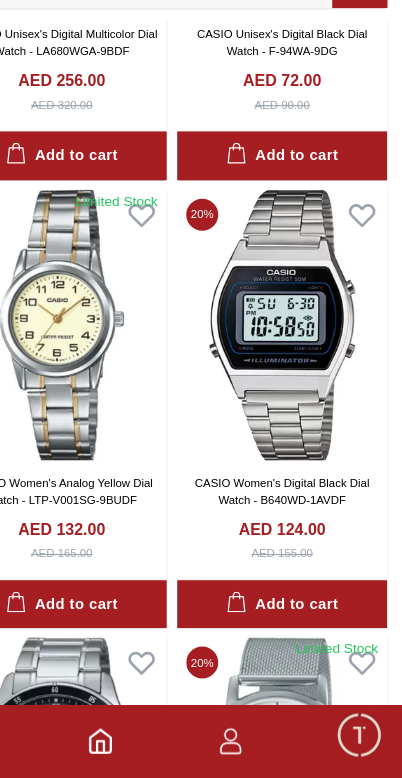 click at bounding box center [297, 381] 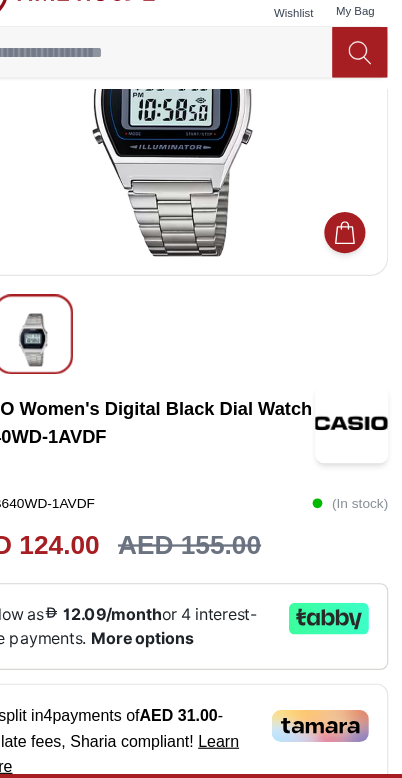 scroll, scrollTop: 0, scrollLeft: 0, axis: both 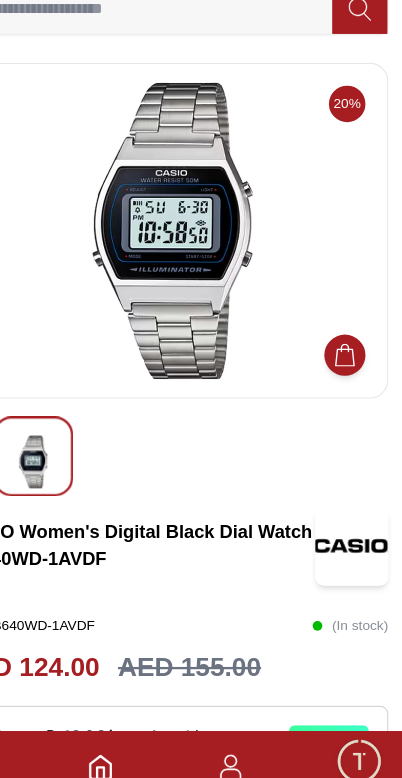click 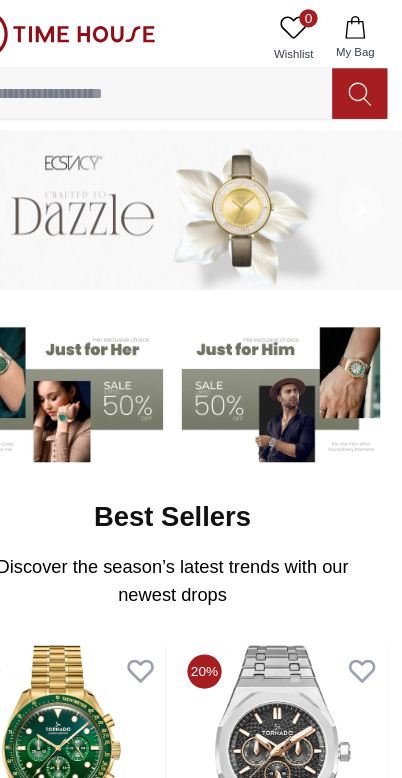 click at bounding box center (177, 82) 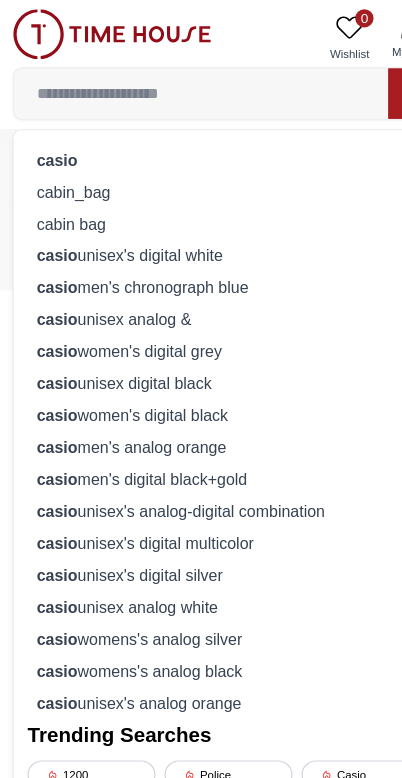 click on "casio" at bounding box center (201, 140) 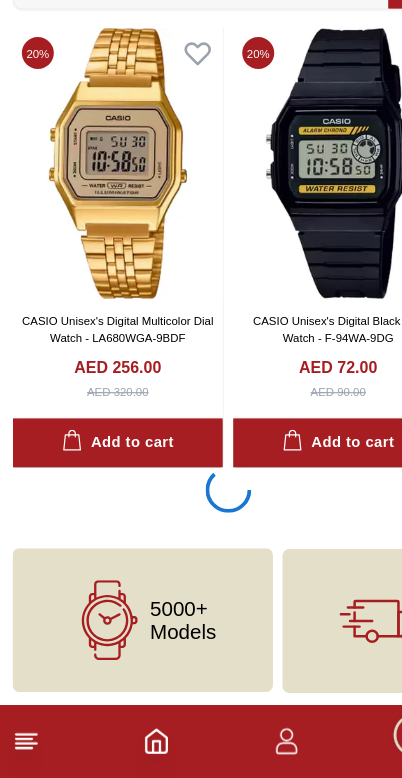 scroll, scrollTop: 3612, scrollLeft: 0, axis: vertical 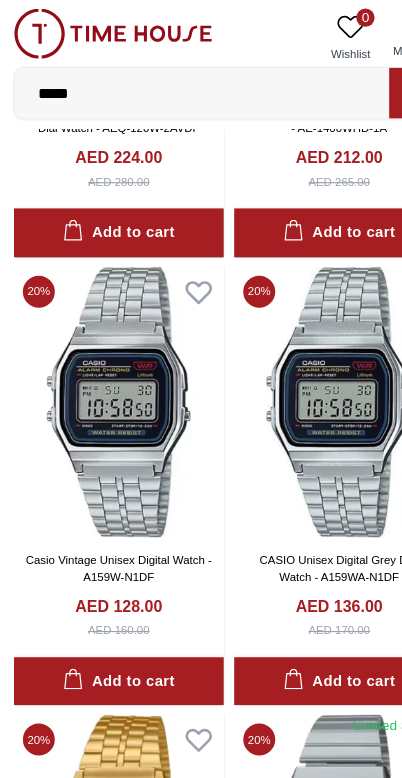 click 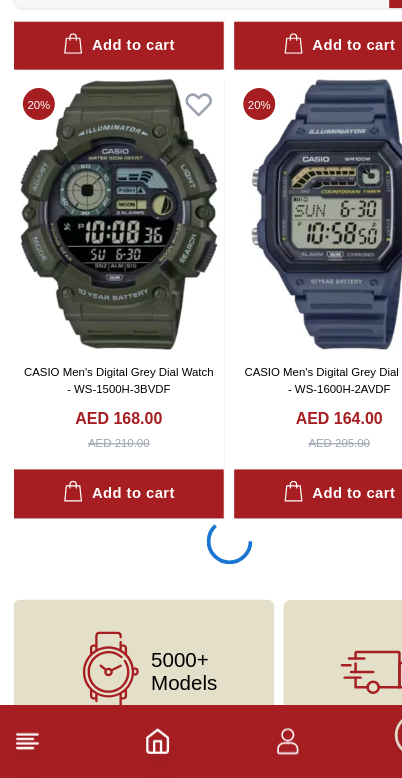 scroll, scrollTop: 27116, scrollLeft: 0, axis: vertical 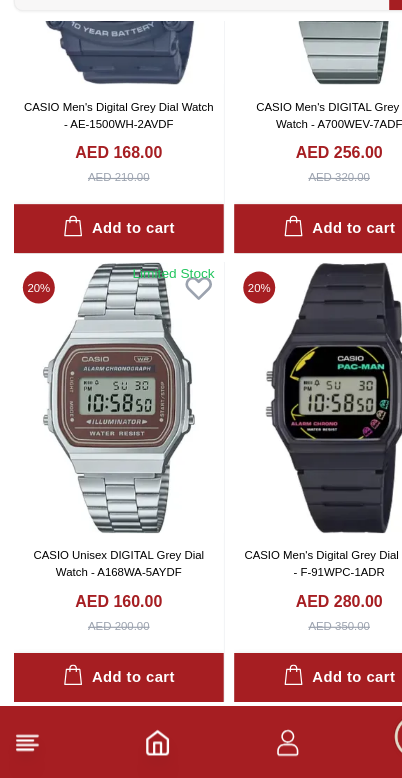 click 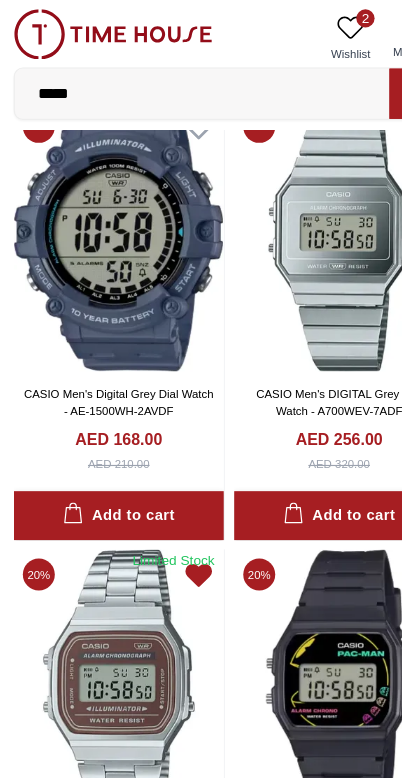 scroll, scrollTop: 35440, scrollLeft: 0, axis: vertical 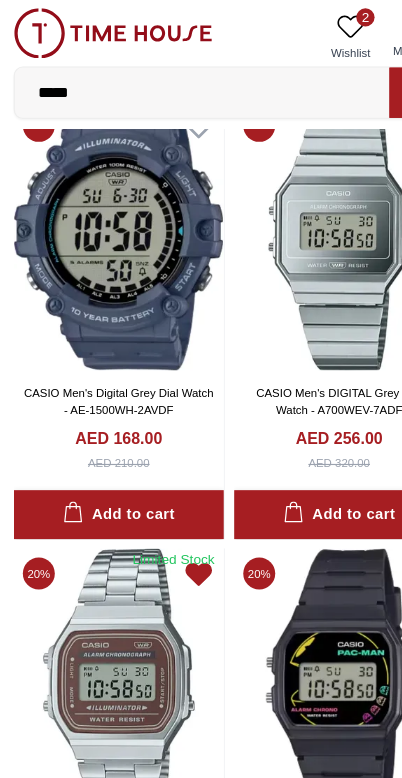 click 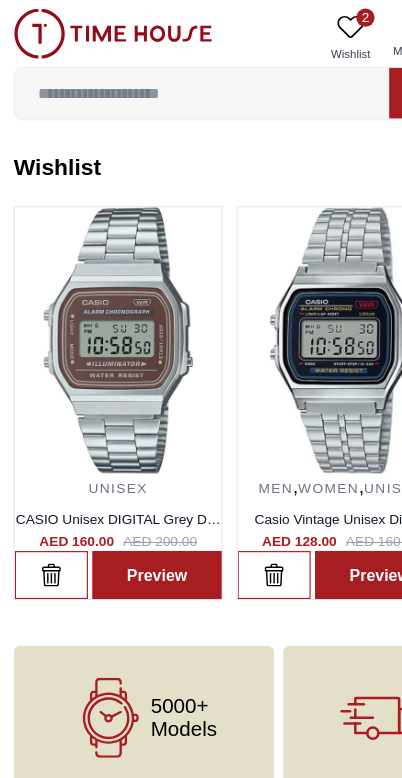 scroll, scrollTop: 0, scrollLeft: 0, axis: both 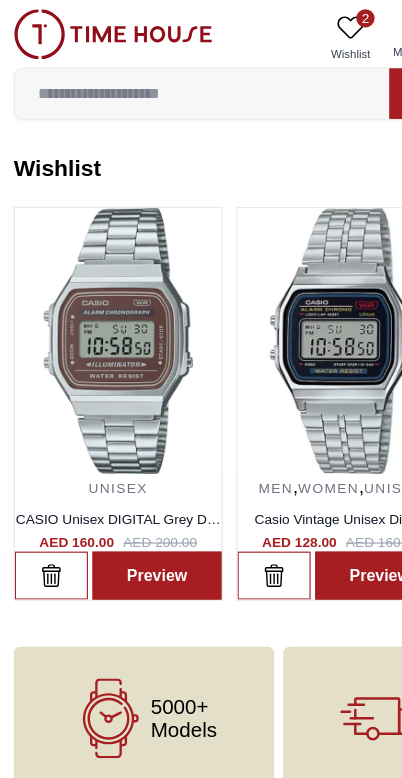 click at bounding box center (103, 298) 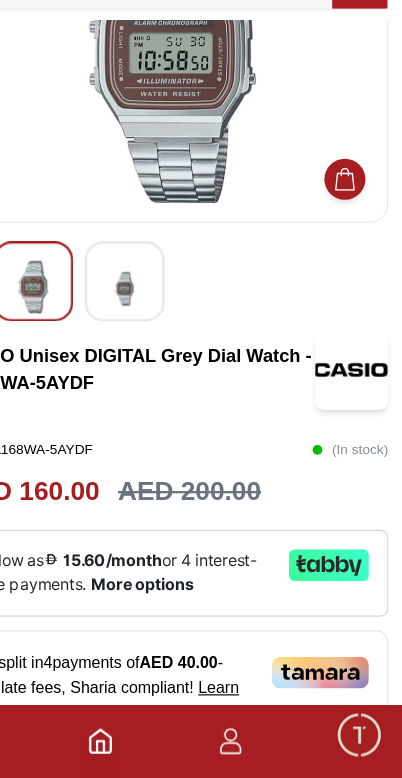scroll, scrollTop: 133, scrollLeft: 0, axis: vertical 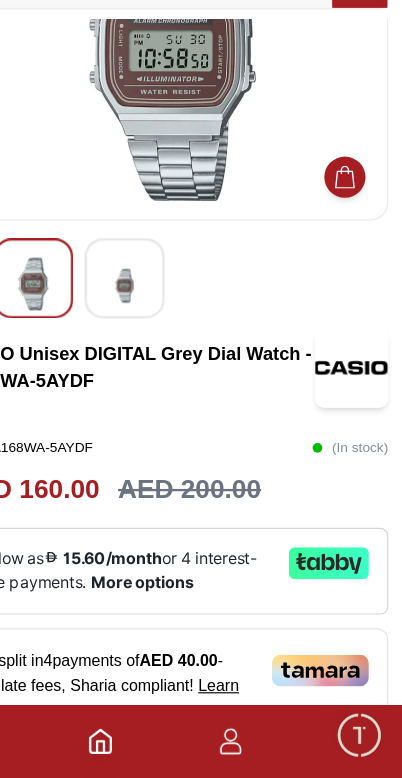 click at bounding box center [201, 143] 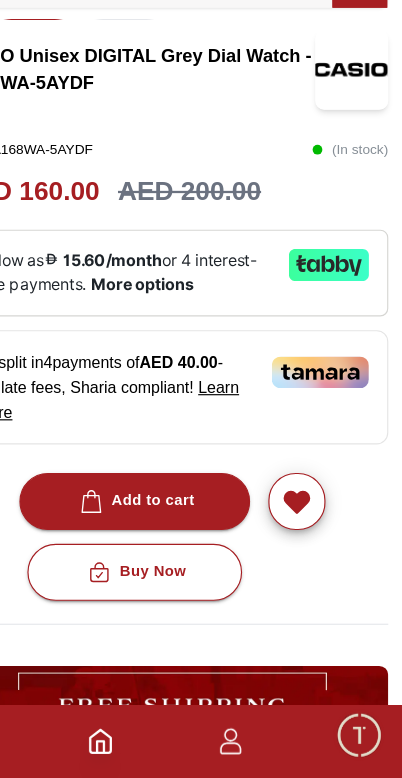 scroll, scrollTop: 395, scrollLeft: 0, axis: vertical 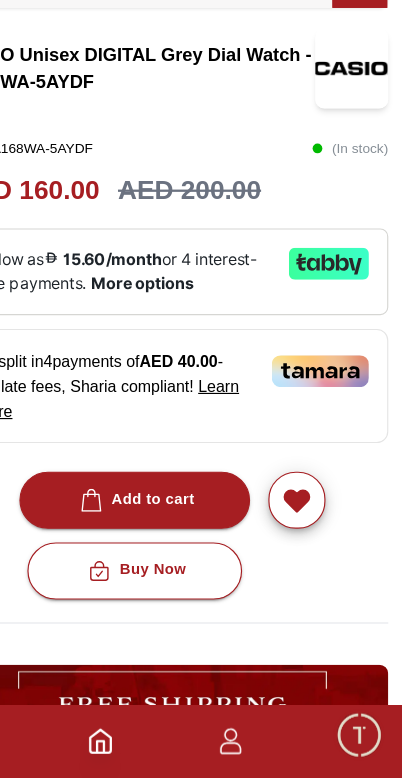 click on "Add to cart" at bounding box center (168, 535) 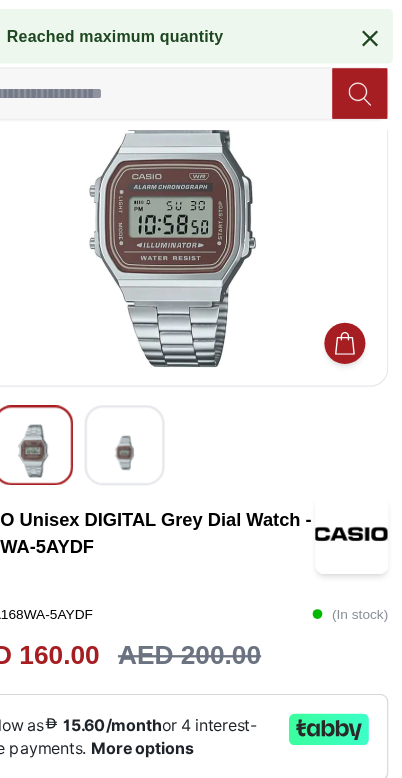 scroll, scrollTop: 0, scrollLeft: 0, axis: both 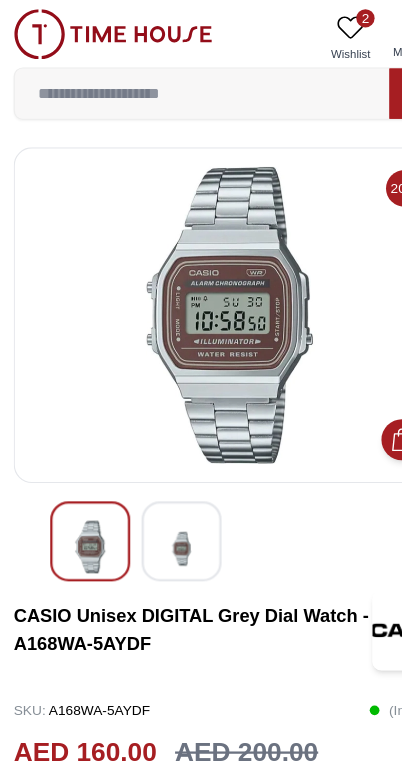 click at bounding box center [177, 82] 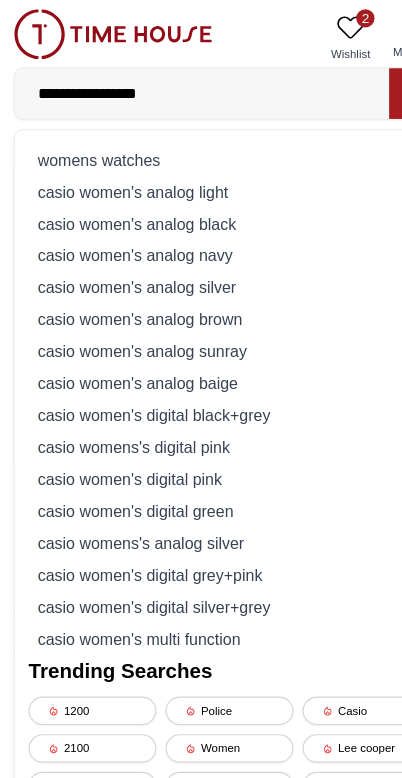 type on "**********" 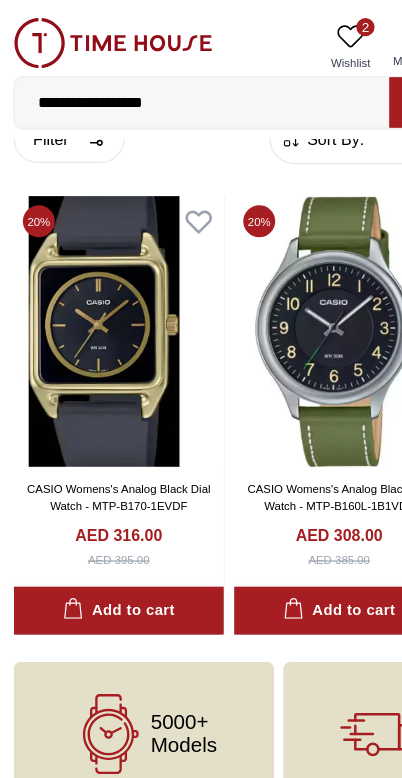 scroll, scrollTop: 0, scrollLeft: 0, axis: both 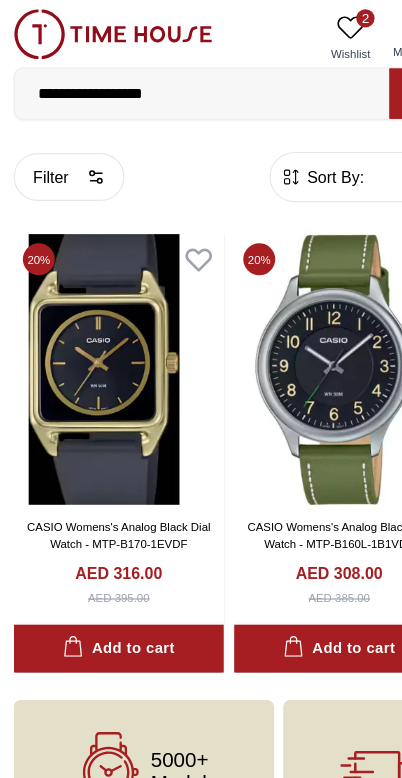 click on "**********" at bounding box center (177, 82) 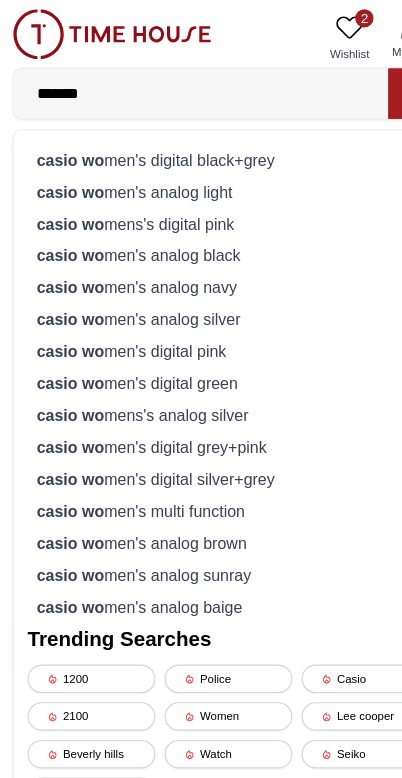 type on "*****" 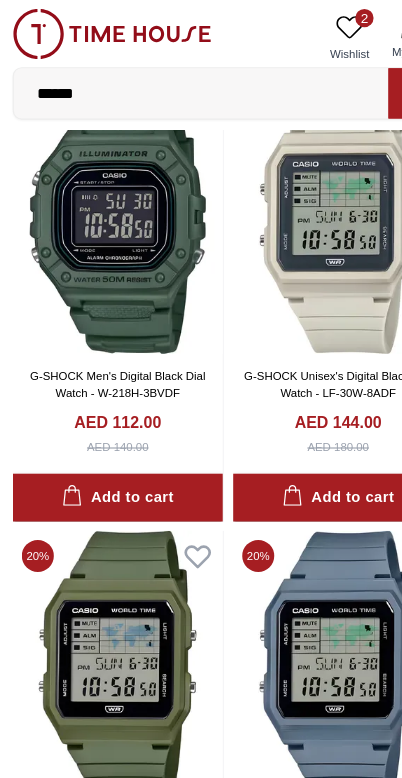 scroll, scrollTop: 0, scrollLeft: 0, axis: both 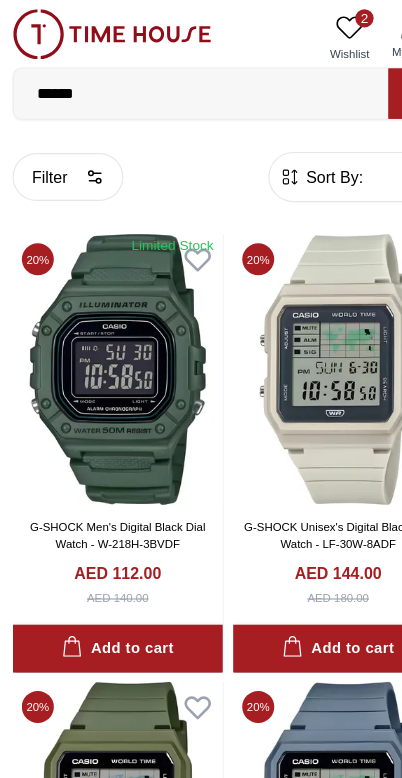click on "Filter" at bounding box center [60, 155] 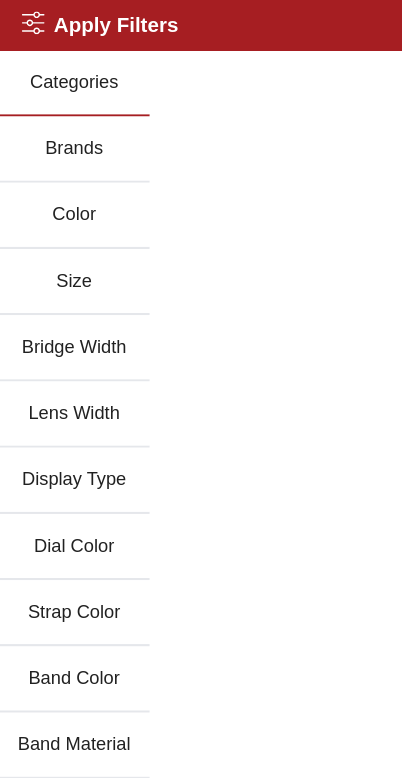 click on "Color" at bounding box center (66, 189) 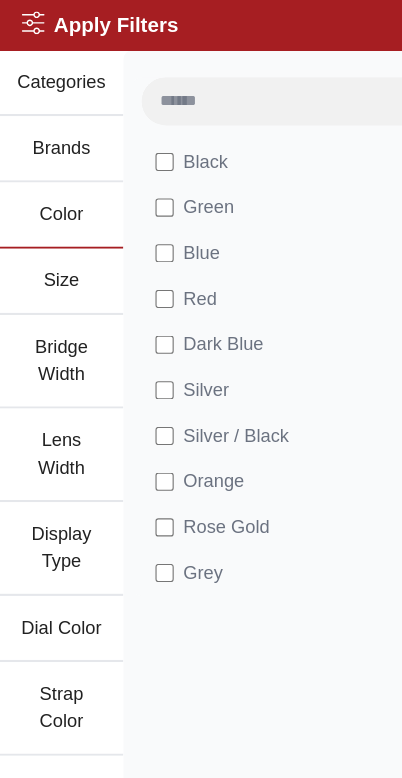 click on "Rose Gold" at bounding box center [199, 462] 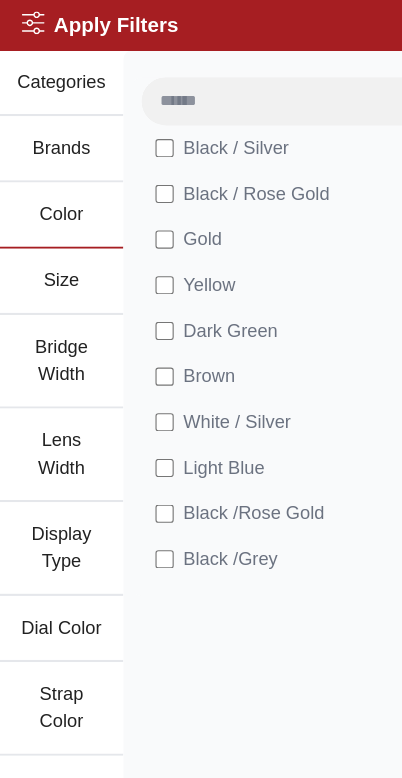 scroll, scrollTop: 743, scrollLeft: 0, axis: vertical 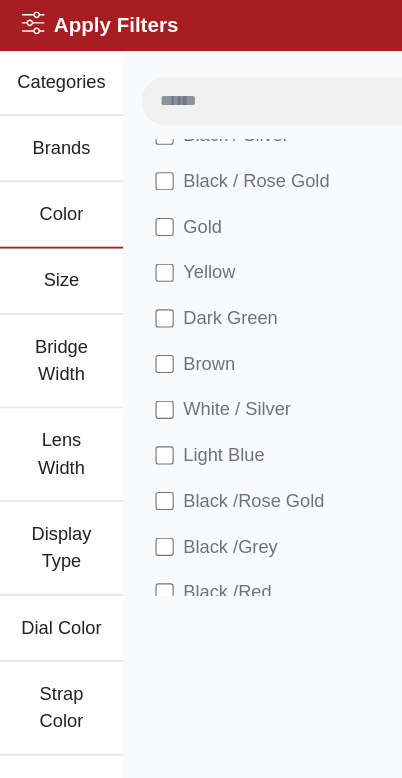 click on "Yellow" at bounding box center (301, 239) 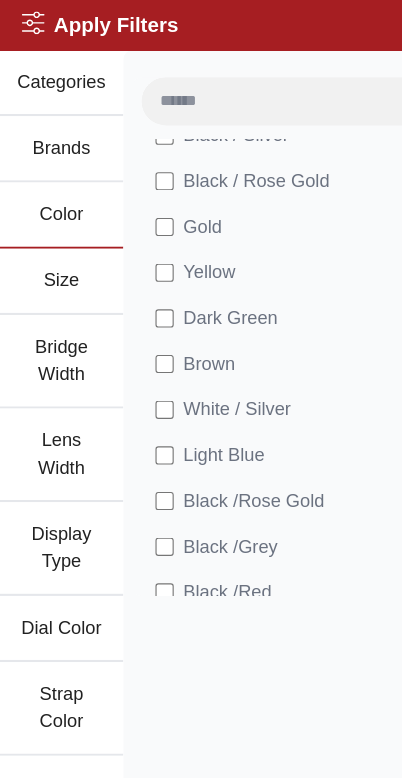 click on "Gold" at bounding box center [178, 199] 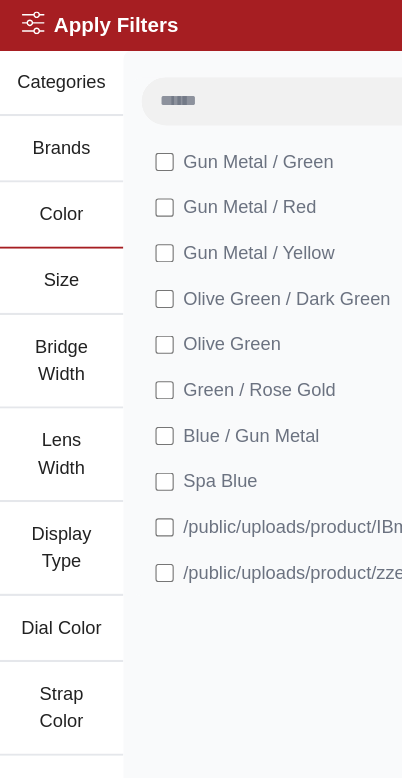 scroll, scrollTop: 3720, scrollLeft: 0, axis: vertical 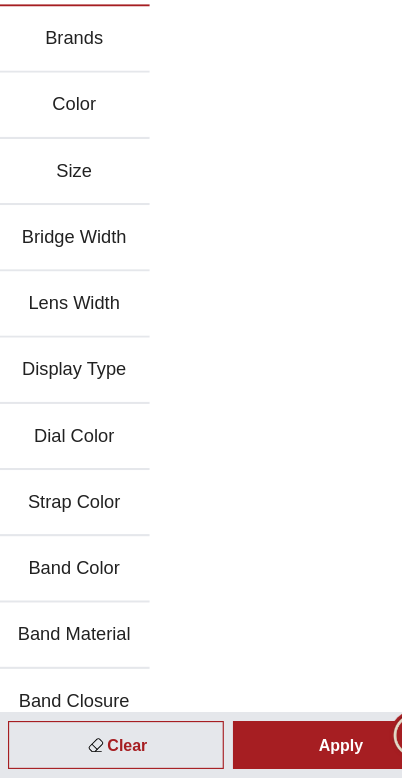 click on "Apply" at bounding box center (299, 749) 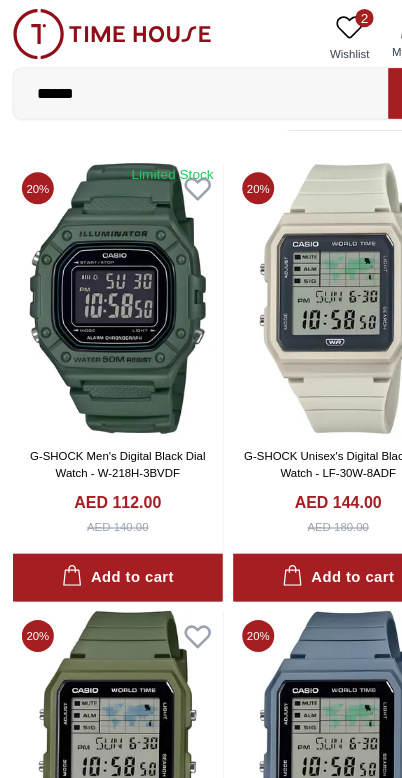 scroll, scrollTop: 0, scrollLeft: 0, axis: both 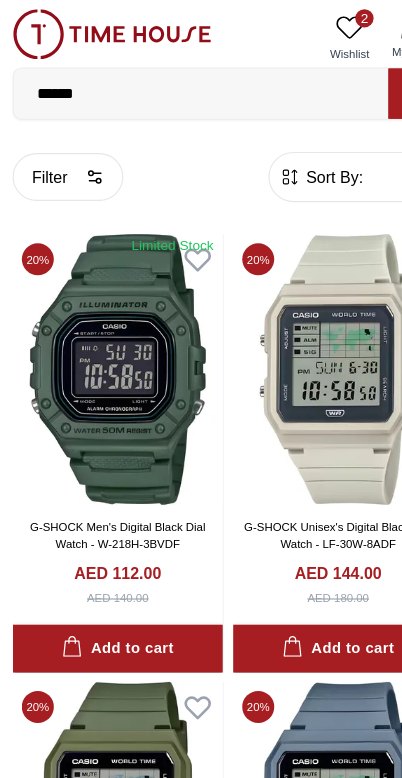 click on "Filter" at bounding box center [60, 155] 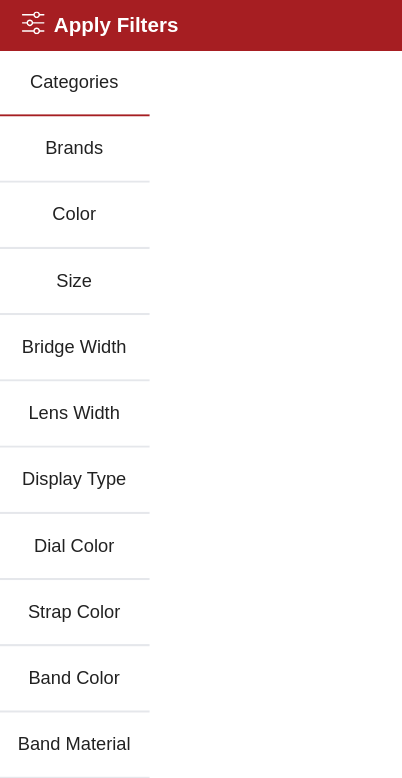 click on "Color" at bounding box center (66, 189) 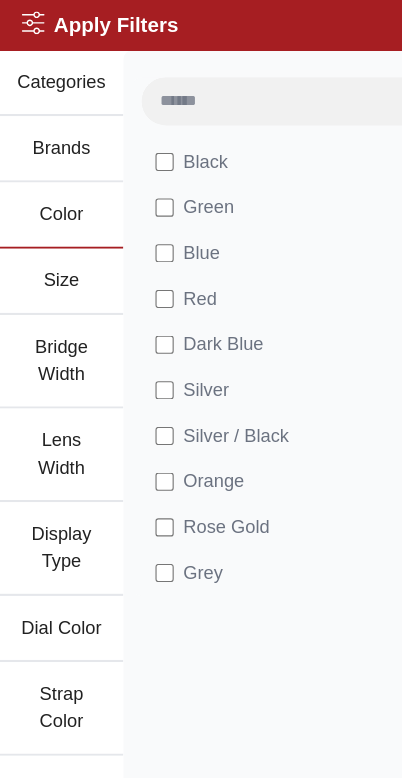 click on "Rose Gold" at bounding box center (199, 462) 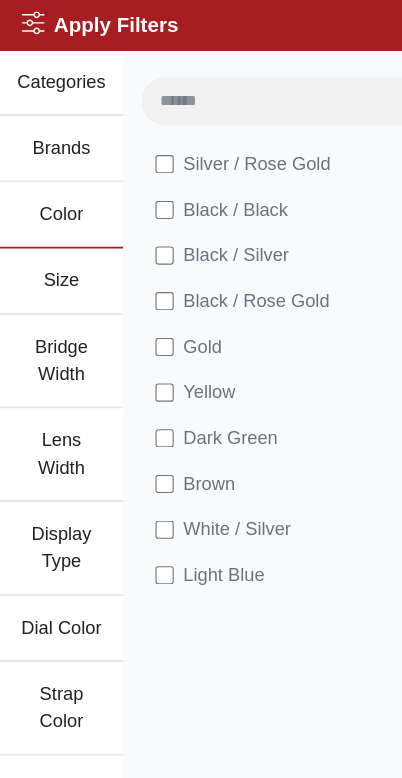 scroll, scrollTop: 642, scrollLeft: 0, axis: vertical 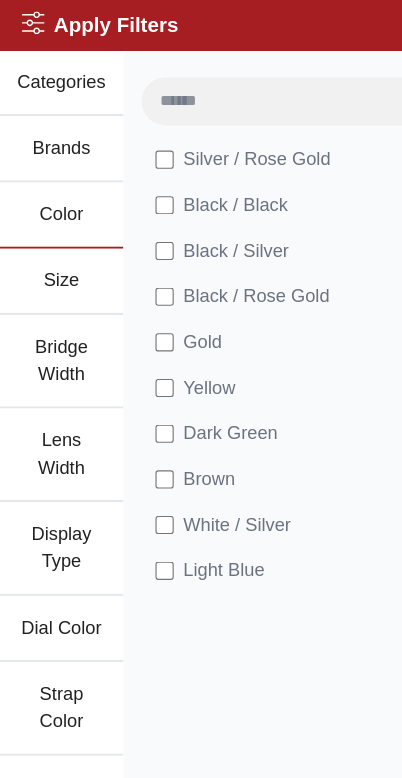 click on "Color" at bounding box center (54, 189) 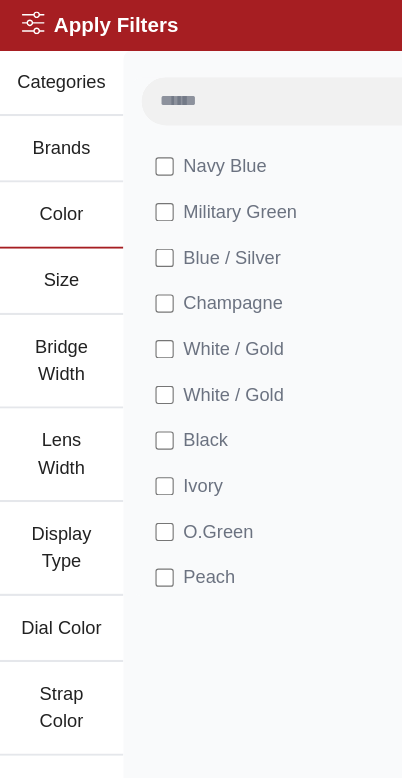 scroll, scrollTop: 2007, scrollLeft: 0, axis: vertical 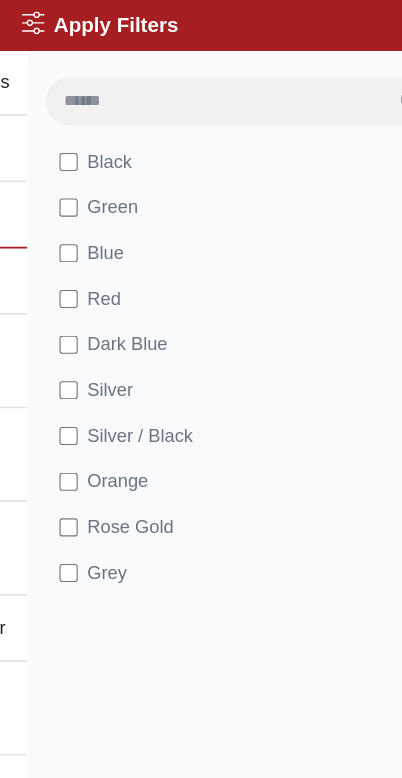 click at bounding box center [189, 88] 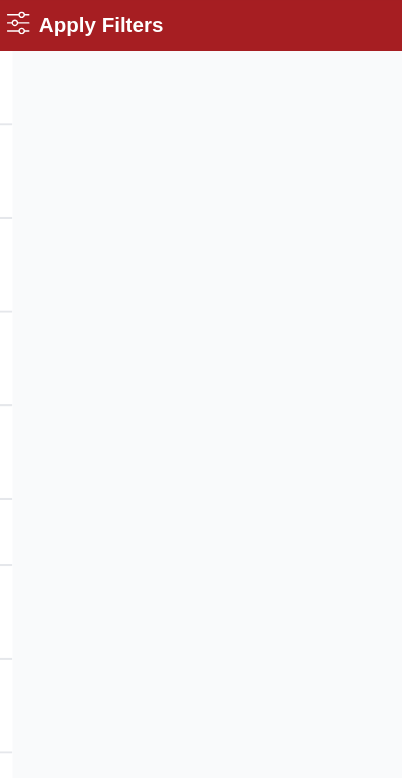 scroll, scrollTop: 634, scrollLeft: 0, axis: vertical 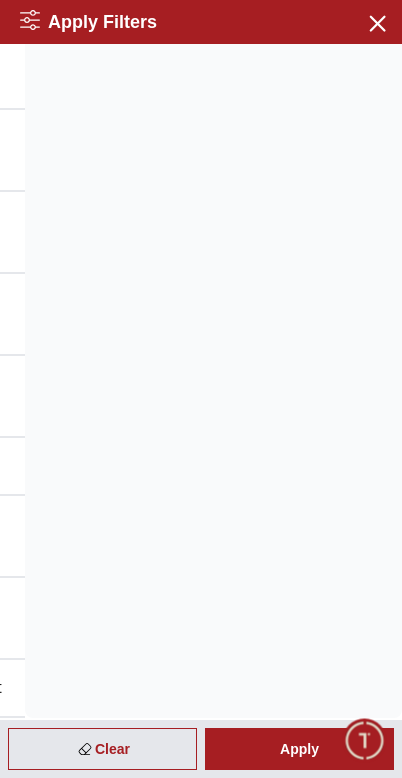 click on "Apply" at bounding box center [299, 749] 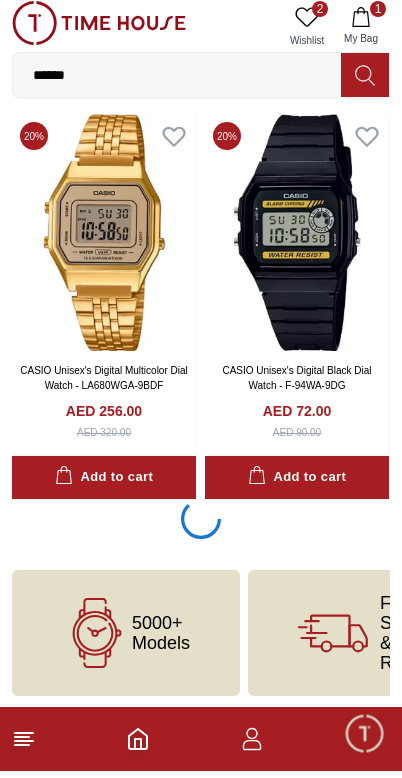 scroll, scrollTop: 3612, scrollLeft: 0, axis: vertical 